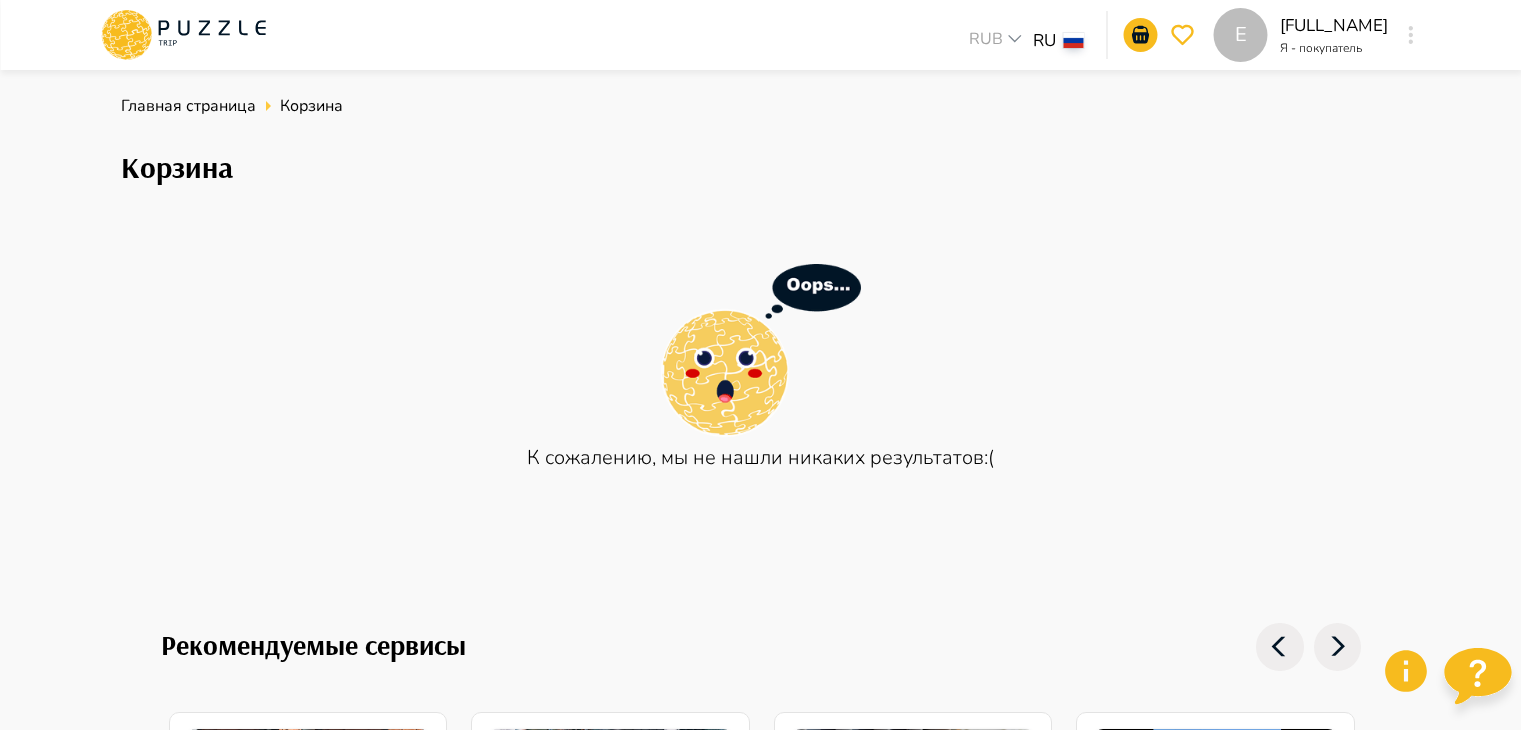 scroll, scrollTop: 100, scrollLeft: 0, axis: vertical 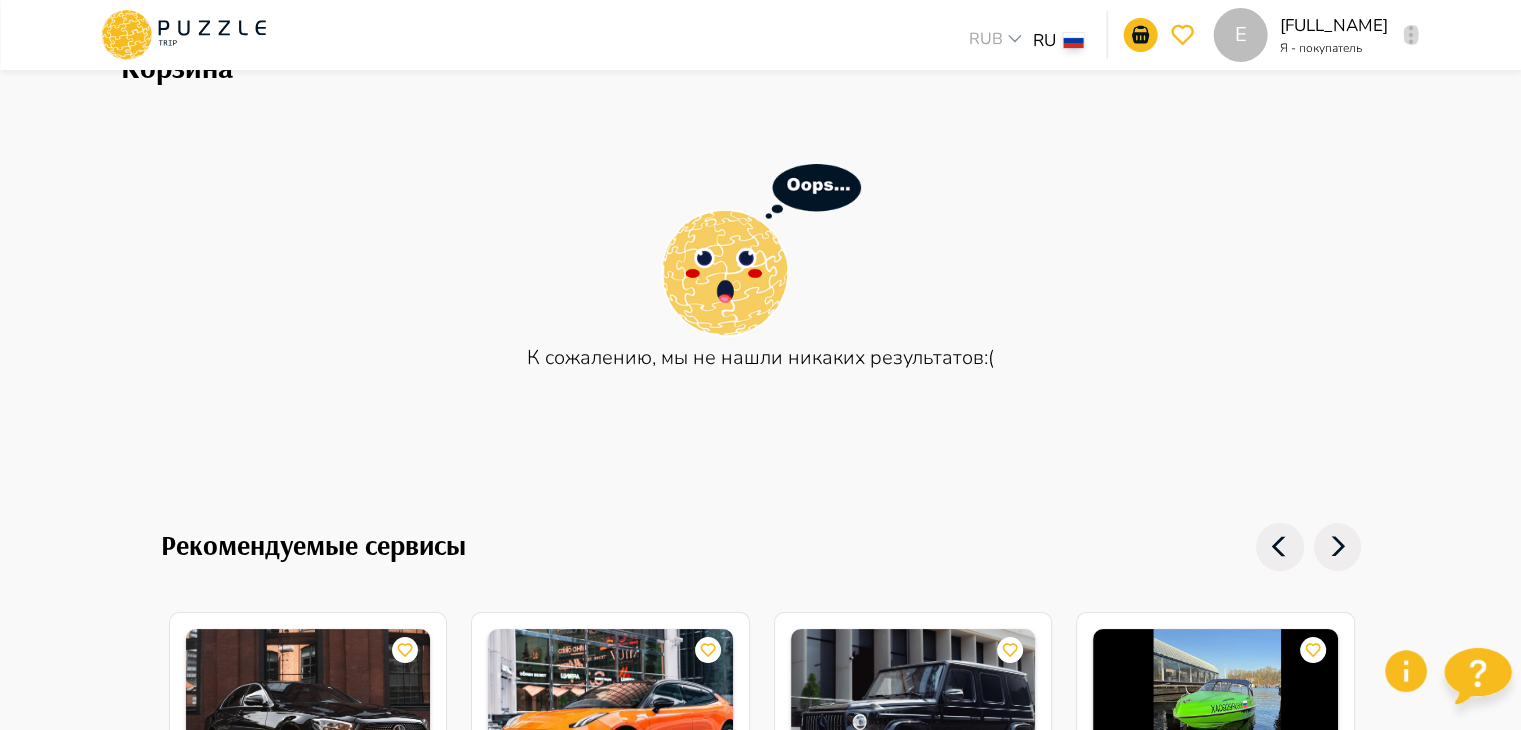 click at bounding box center [1411, 35] 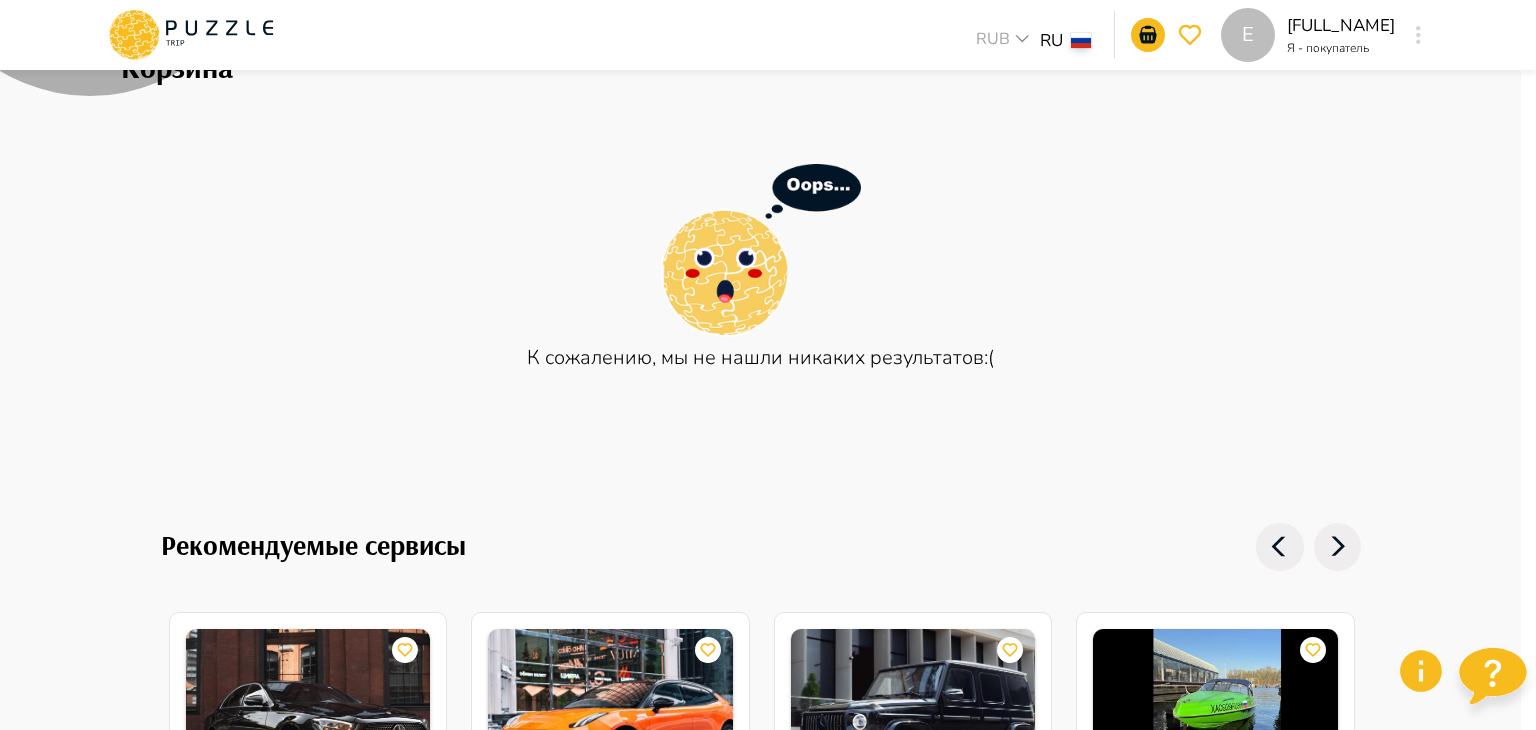 click on "Выйти" at bounding box center (760, 1768) 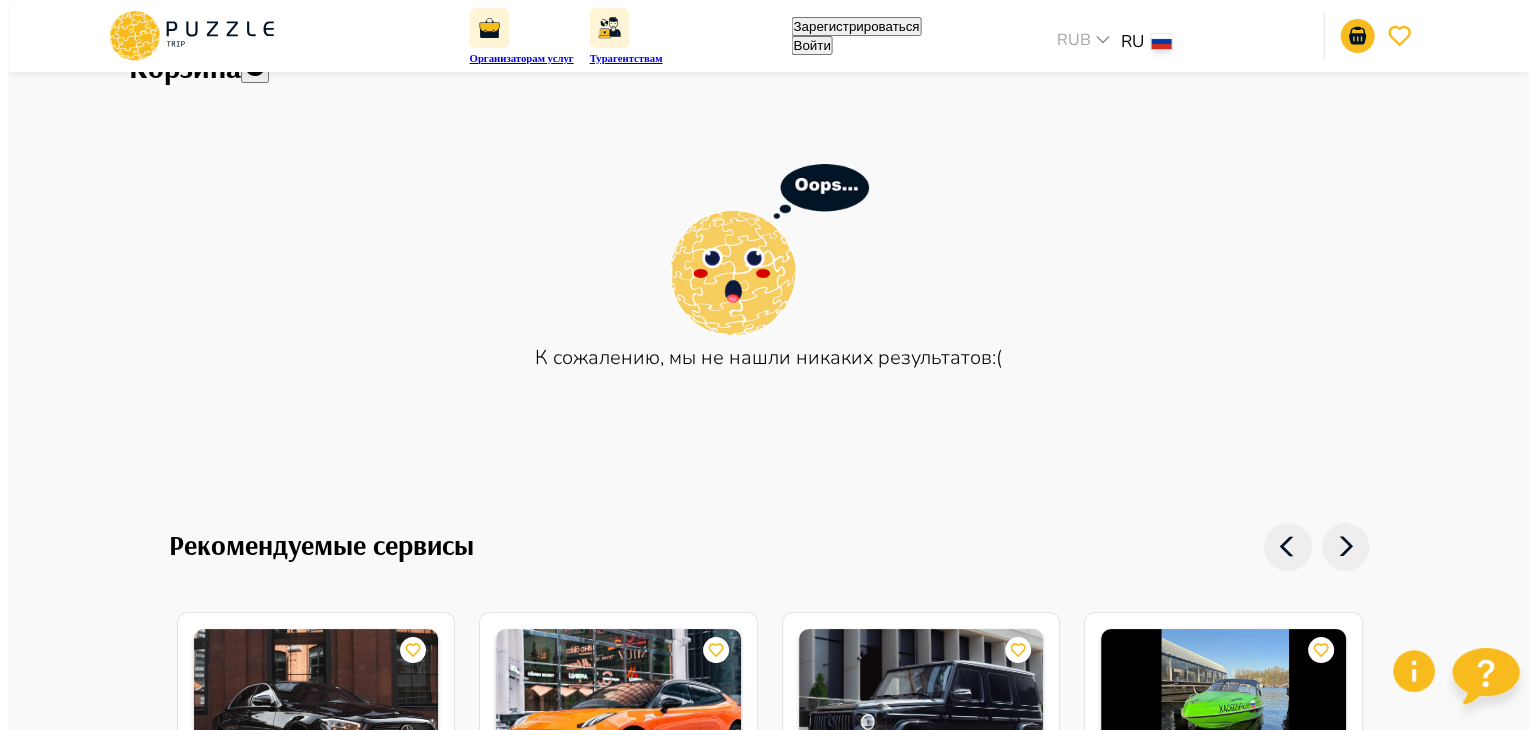 scroll, scrollTop: 0, scrollLeft: 0, axis: both 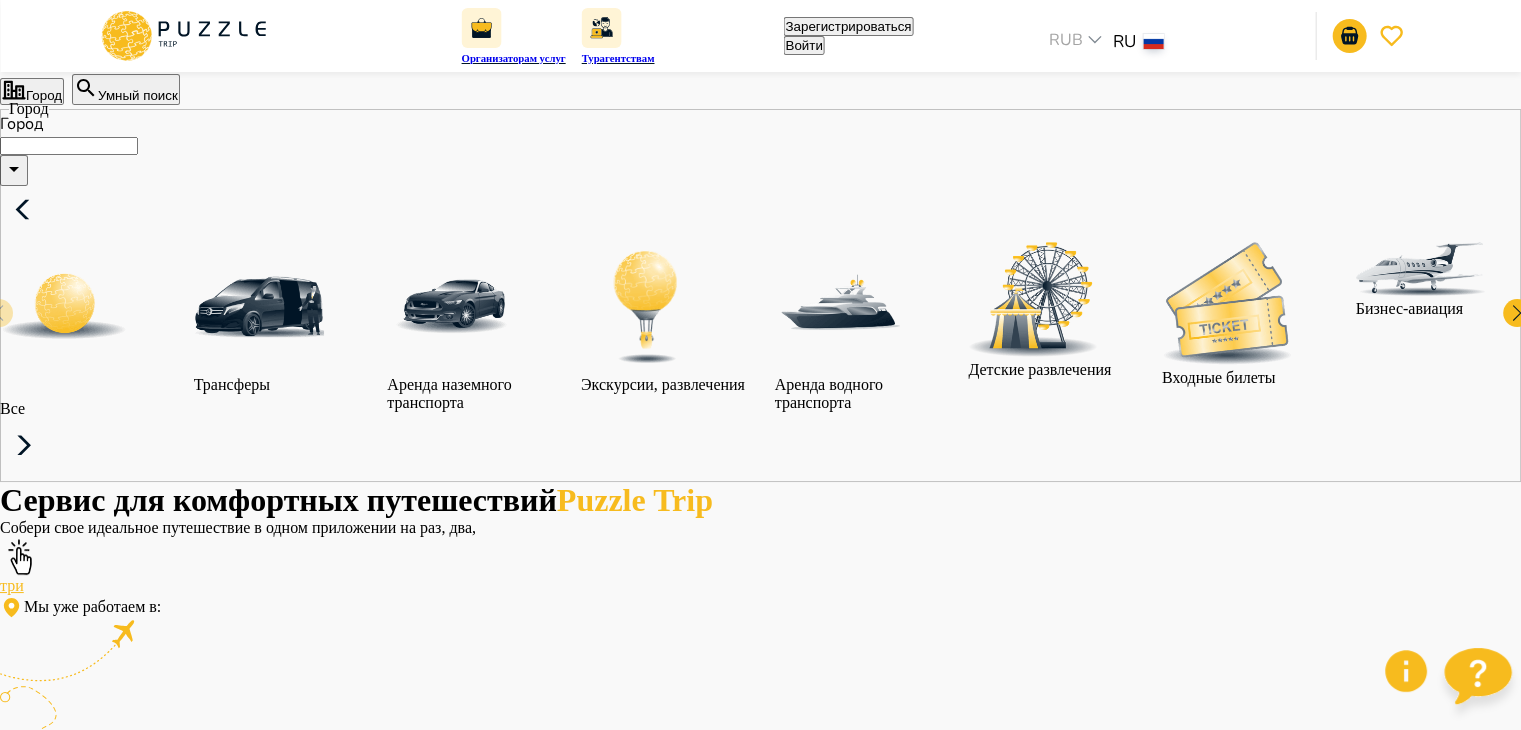 click on "Войти" at bounding box center [803, 45] 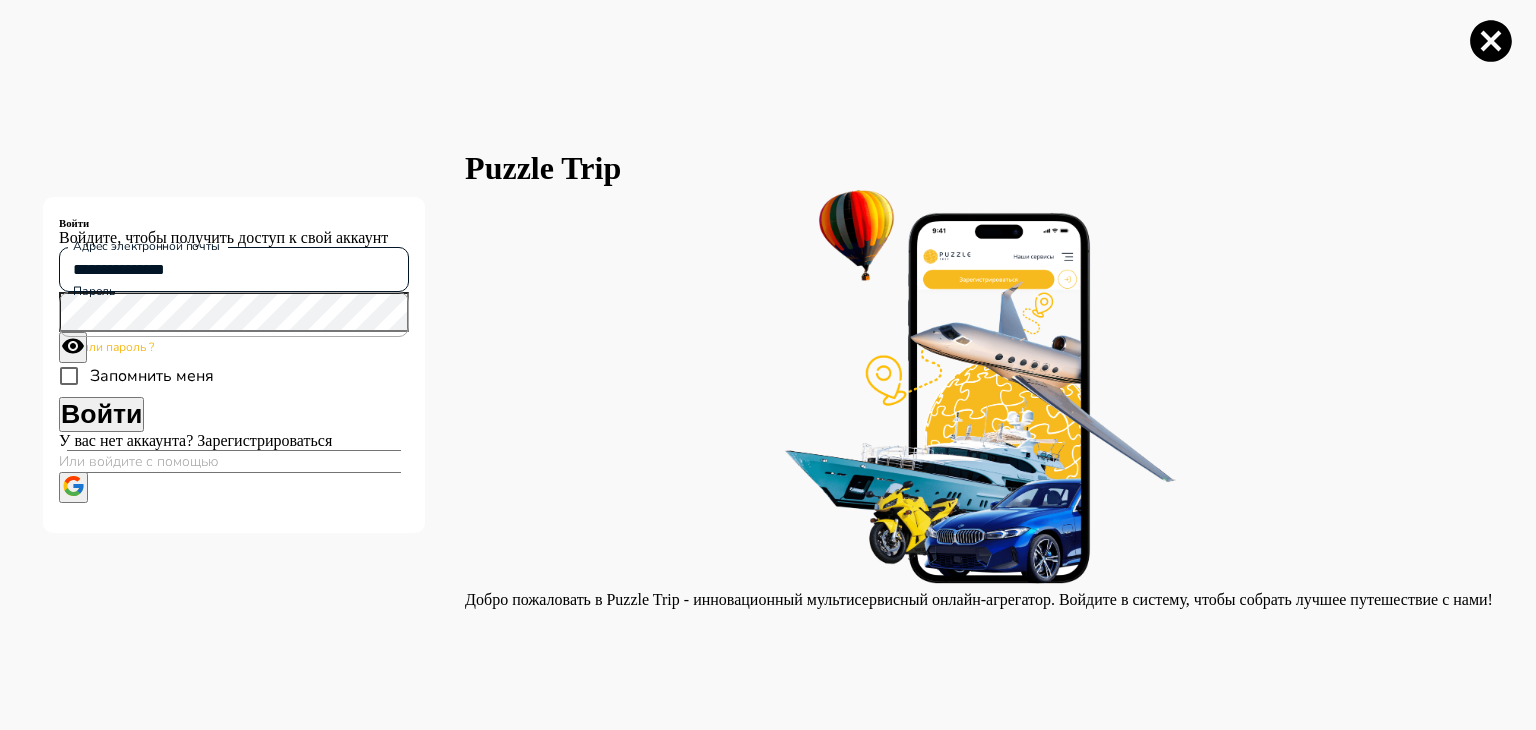 click on "**********" at bounding box center [234, 269] 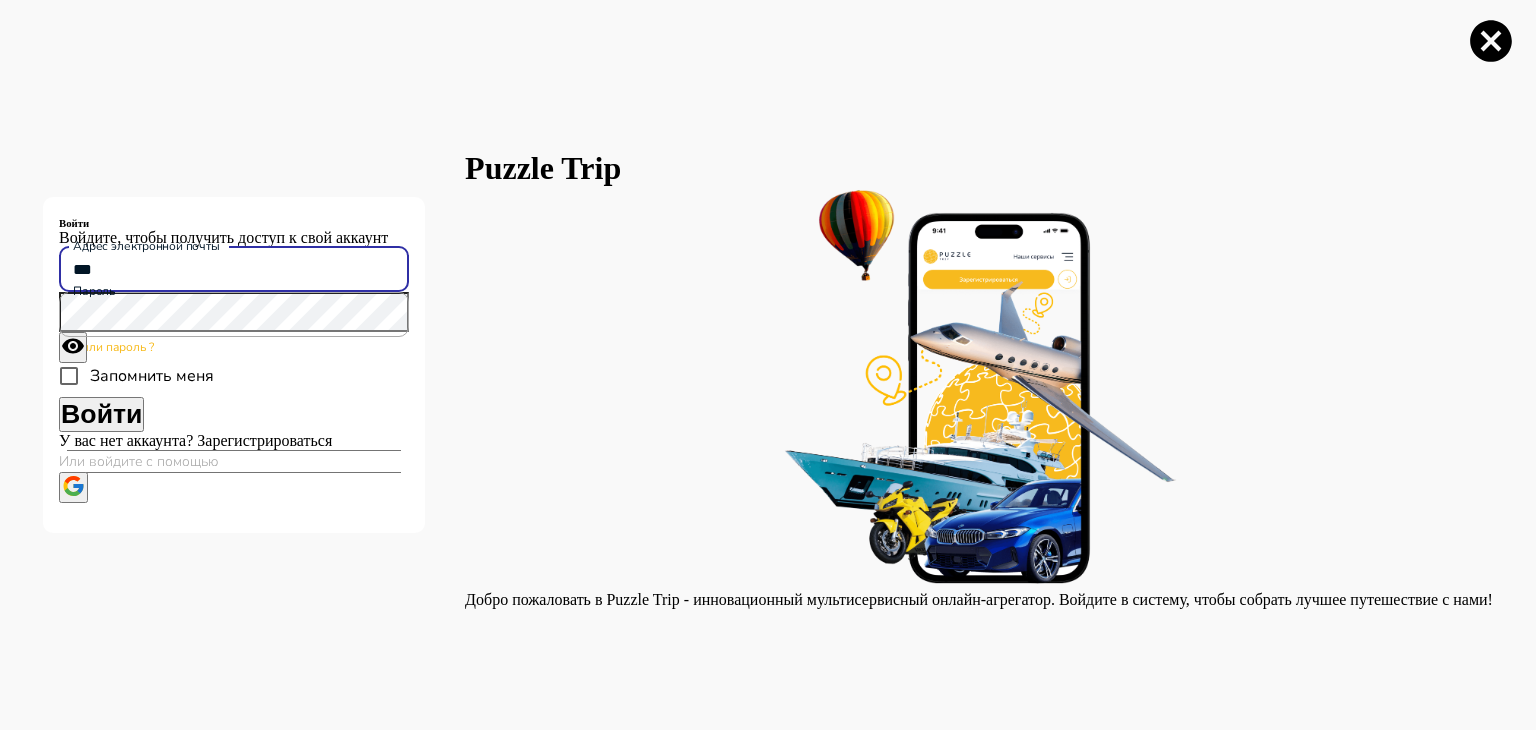 type on "**********" 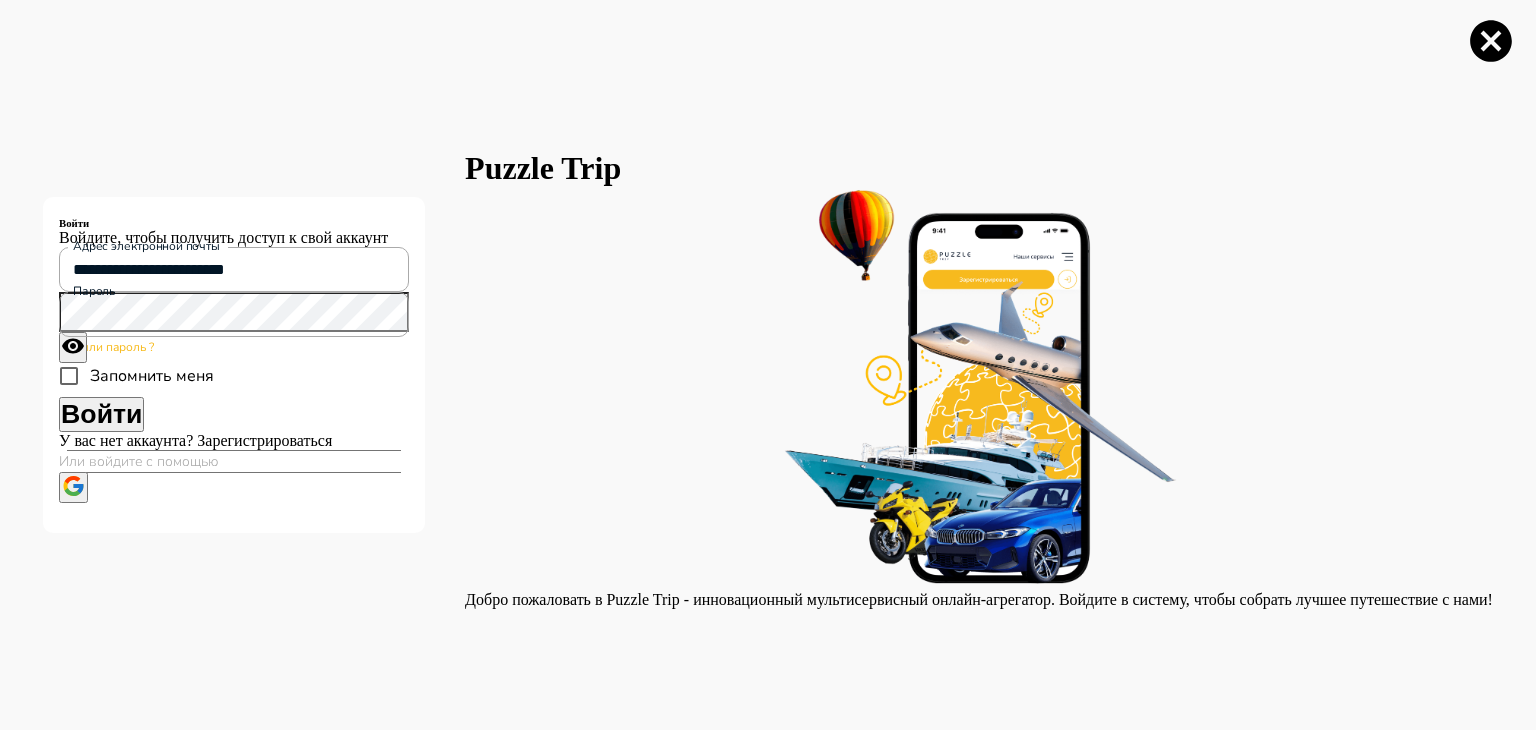 click on "Войти" at bounding box center (101, 414) 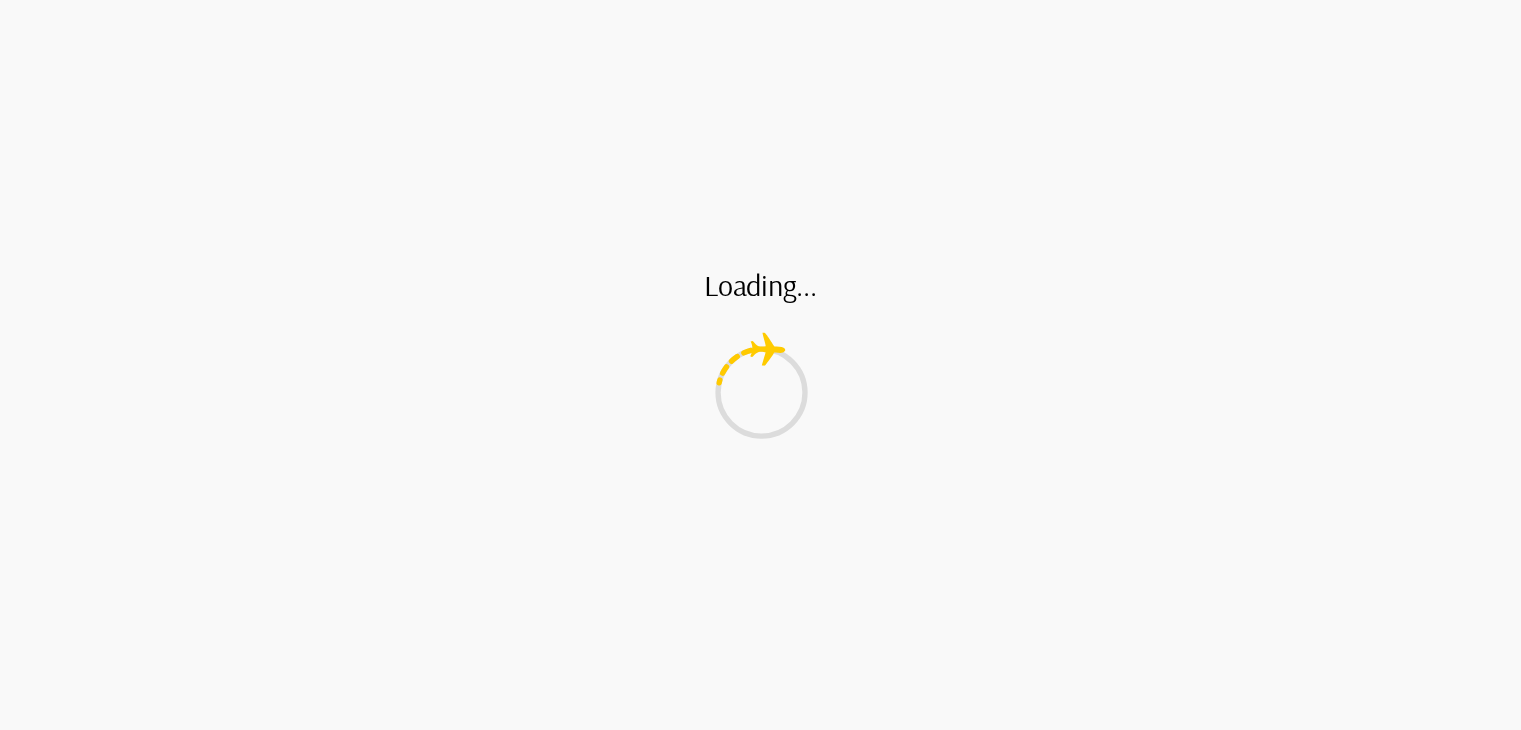 scroll, scrollTop: 0, scrollLeft: 0, axis: both 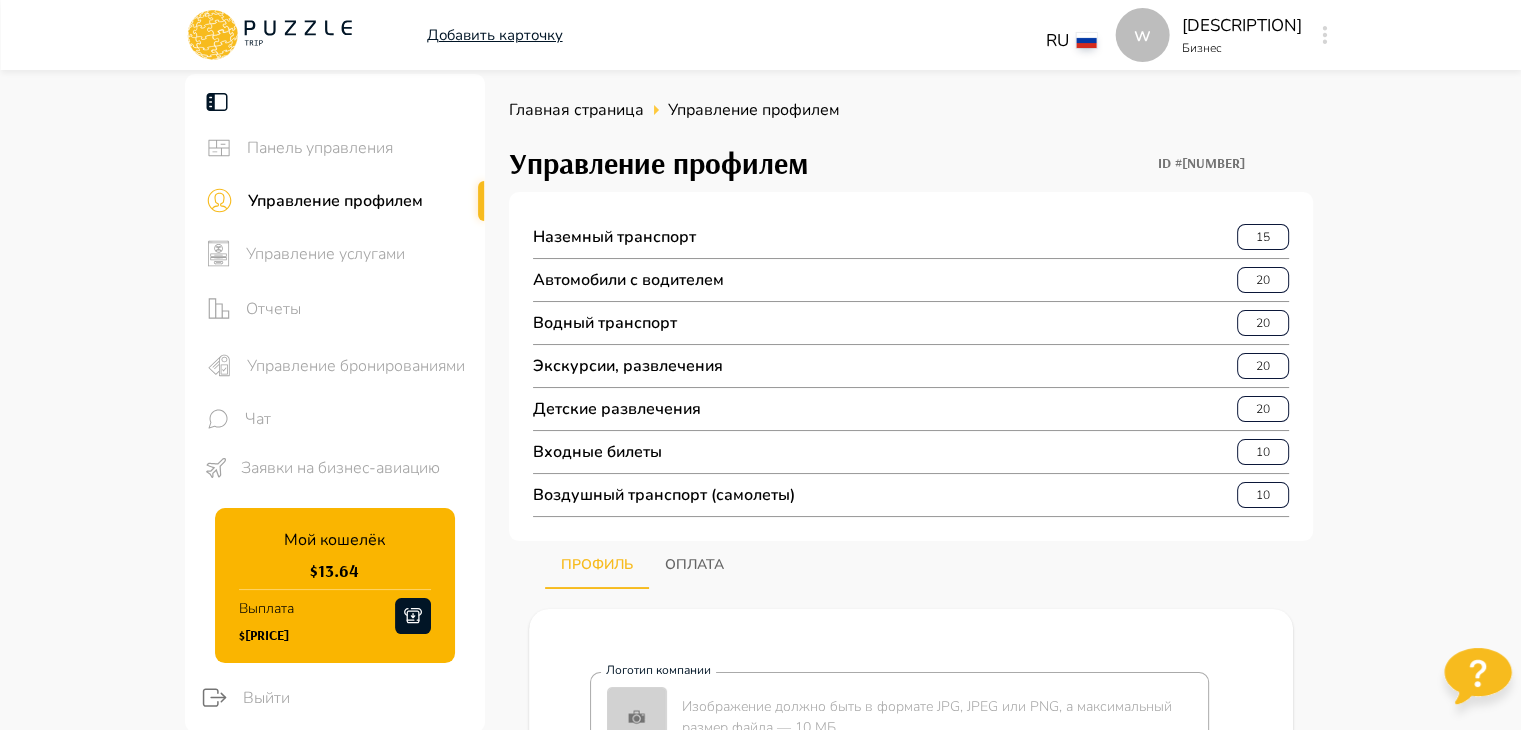 click on "Управление бронированиями" at bounding box center (358, 148) 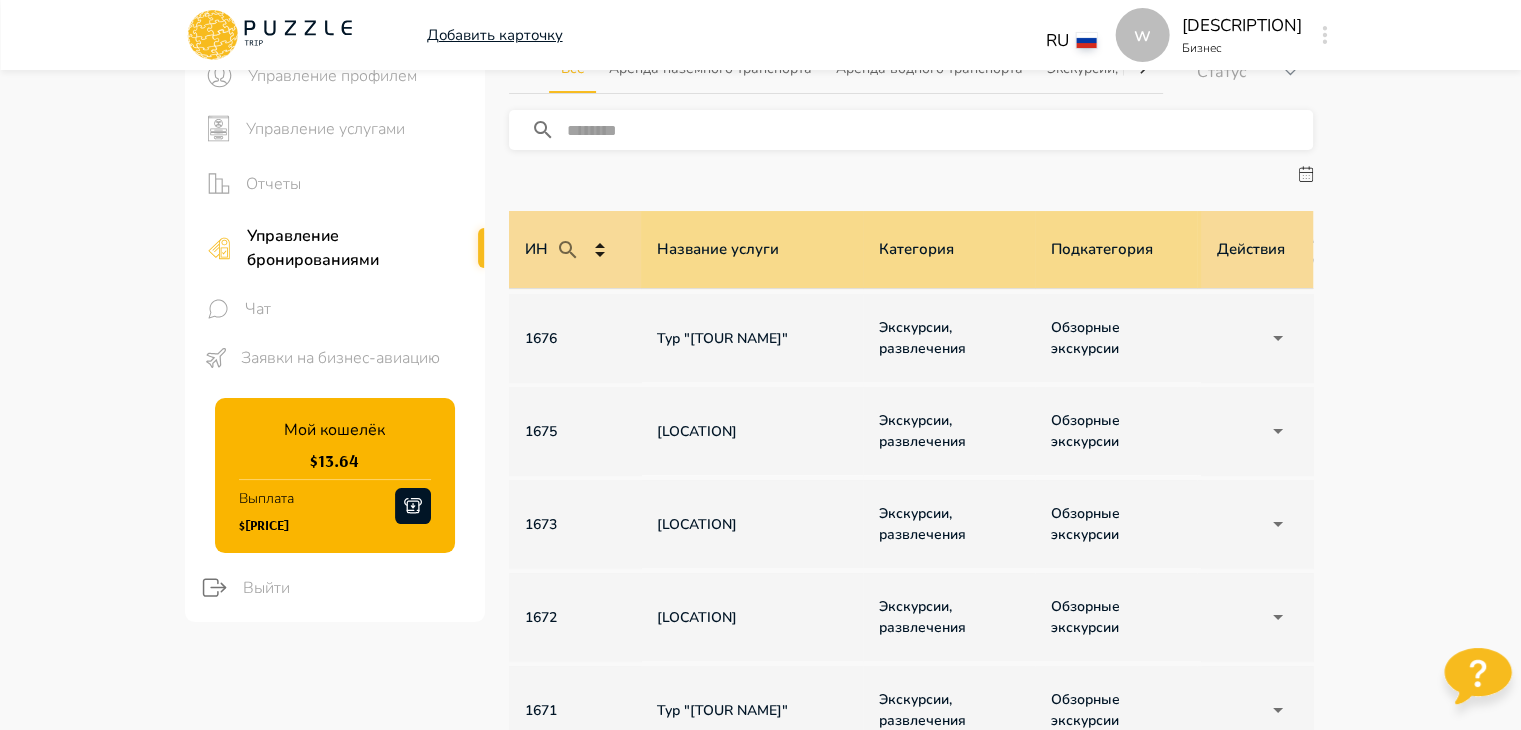 scroll, scrollTop: 200, scrollLeft: 0, axis: vertical 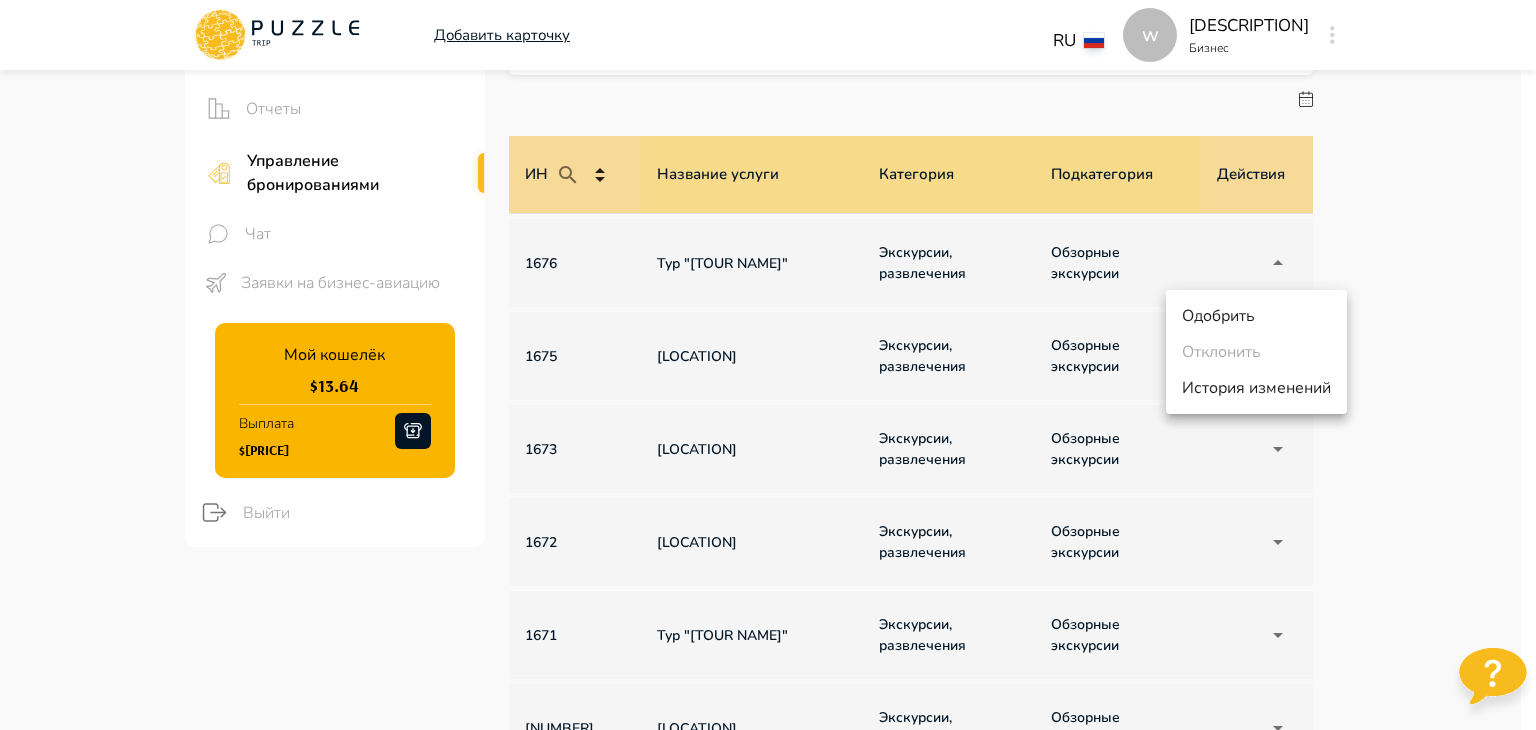click on "w Добавить карточку RU   ** w [DESCRIPTION]  Бизнес w Панель управления Управление профилем Управление услугами Отчеты Управление бронированиями Чат Заявки на бизнес-авиацию Мой кошелёк $ [PRICE] Выплата   $[PRICE] Выйти Главная страница Бронирования Бронирования Все Аренда наземного транспорта Аренда водного транспорта Экскурсии, развлечения Автомобили с водителем Детские развлечения Входные билеты Трансферы Статус ****** ​ ИН Название услуги Категория Подкатегория Дата начала и окончания услуги Турагенство/Менеджер турагентства Клиент Оплата Цена Бронирование [NUMBER] - -" at bounding box center (768, 704) 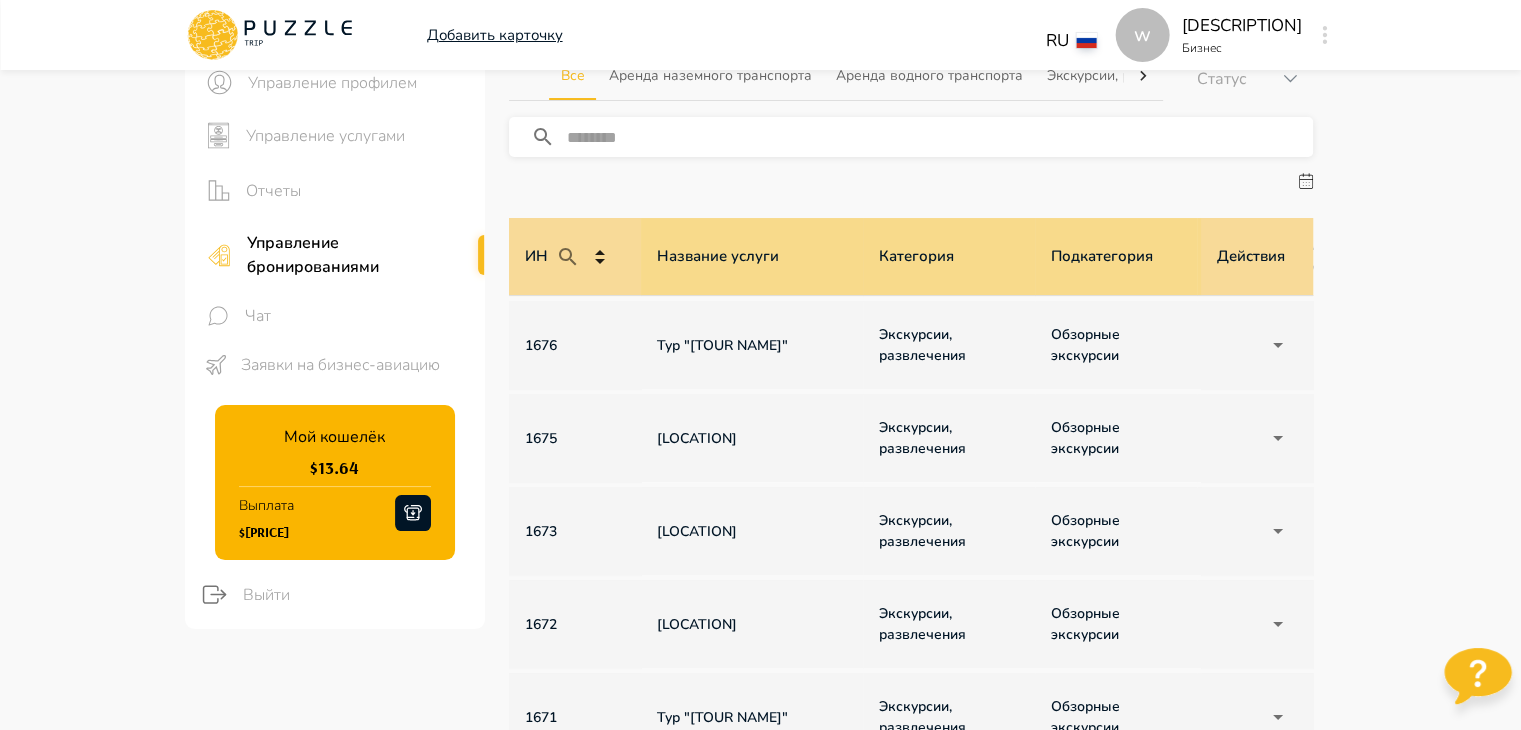 scroll, scrollTop: 0, scrollLeft: 0, axis: both 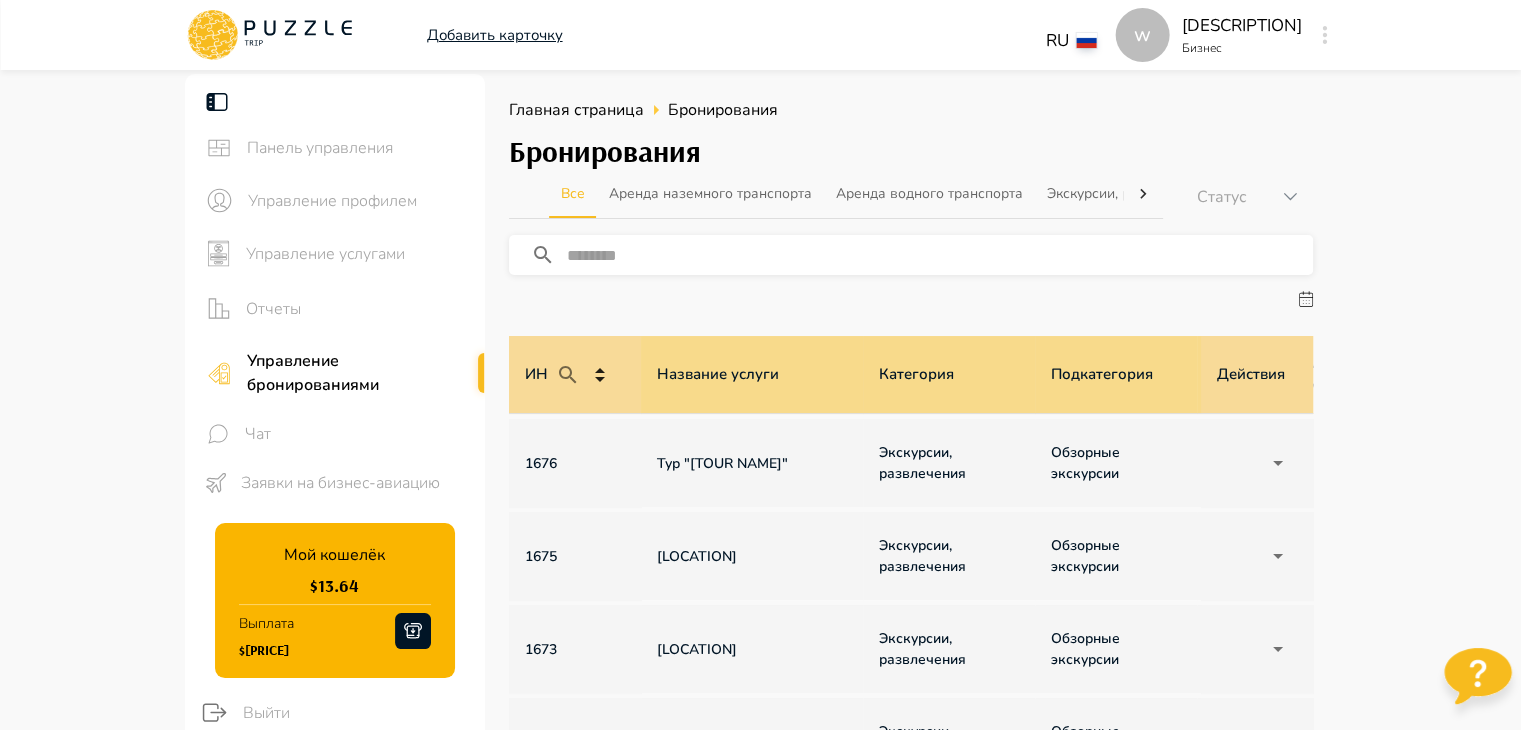 click on "Панель управления" at bounding box center [335, 148] 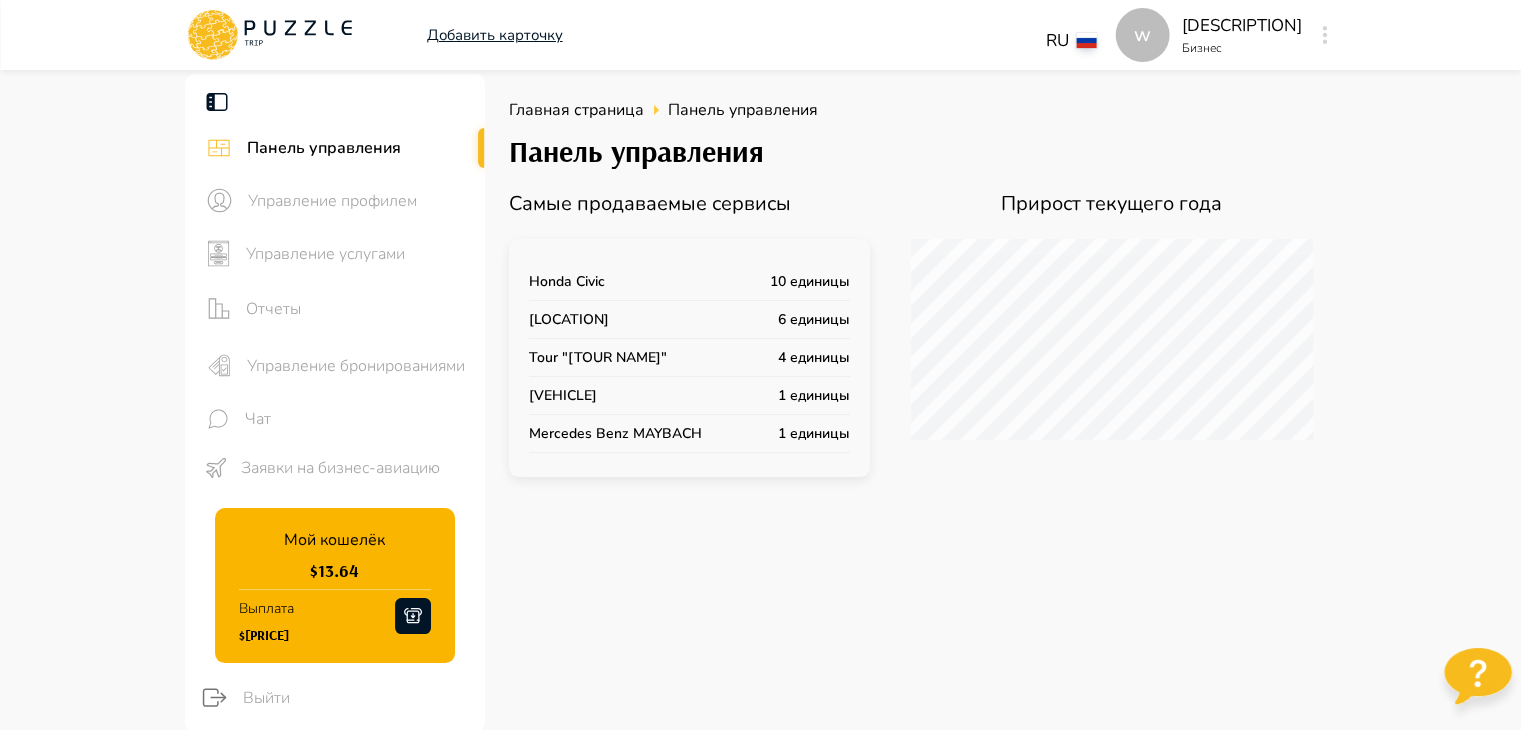 click on "Управление бронированиями" at bounding box center [358, 201] 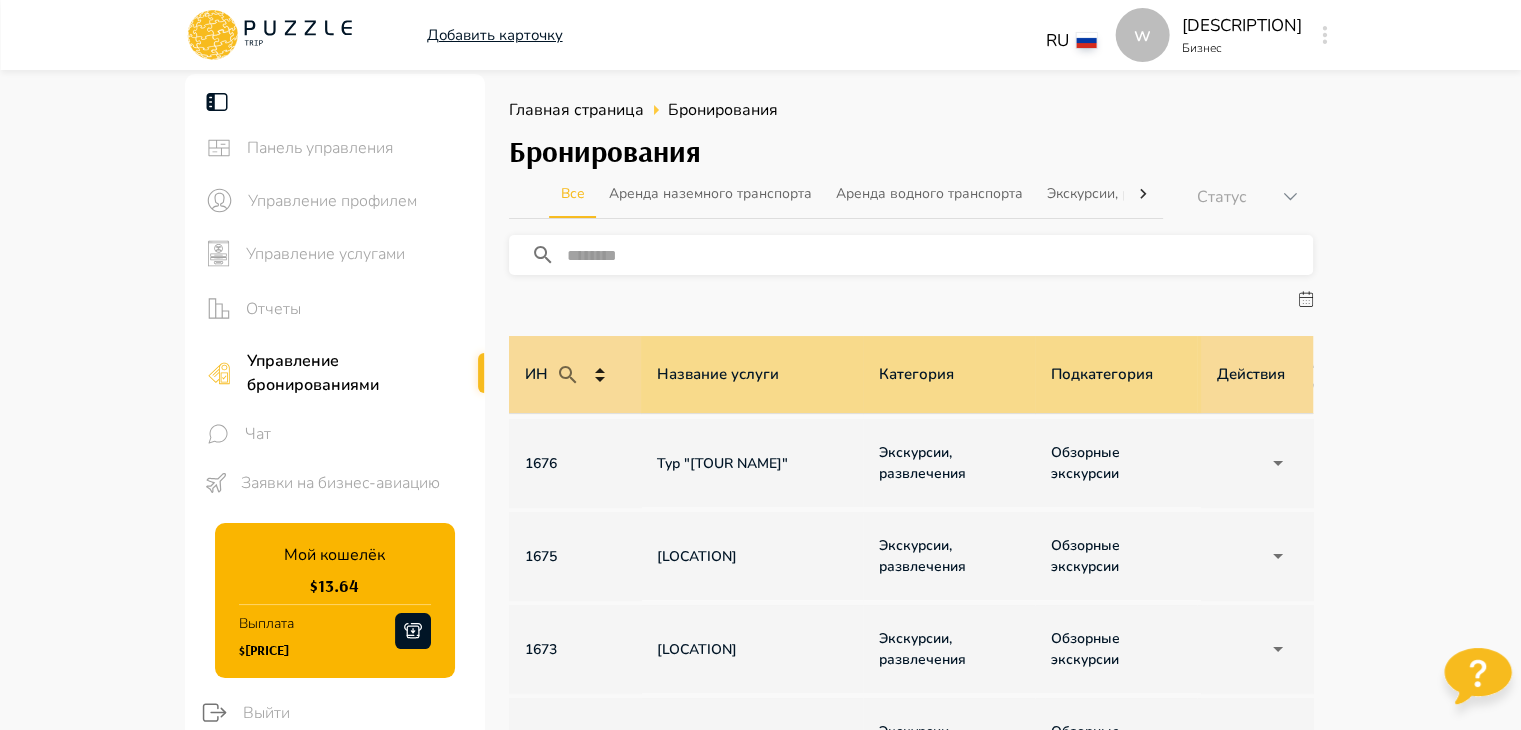 click on "Экскурсии, развлечения" at bounding box center (752, 463) 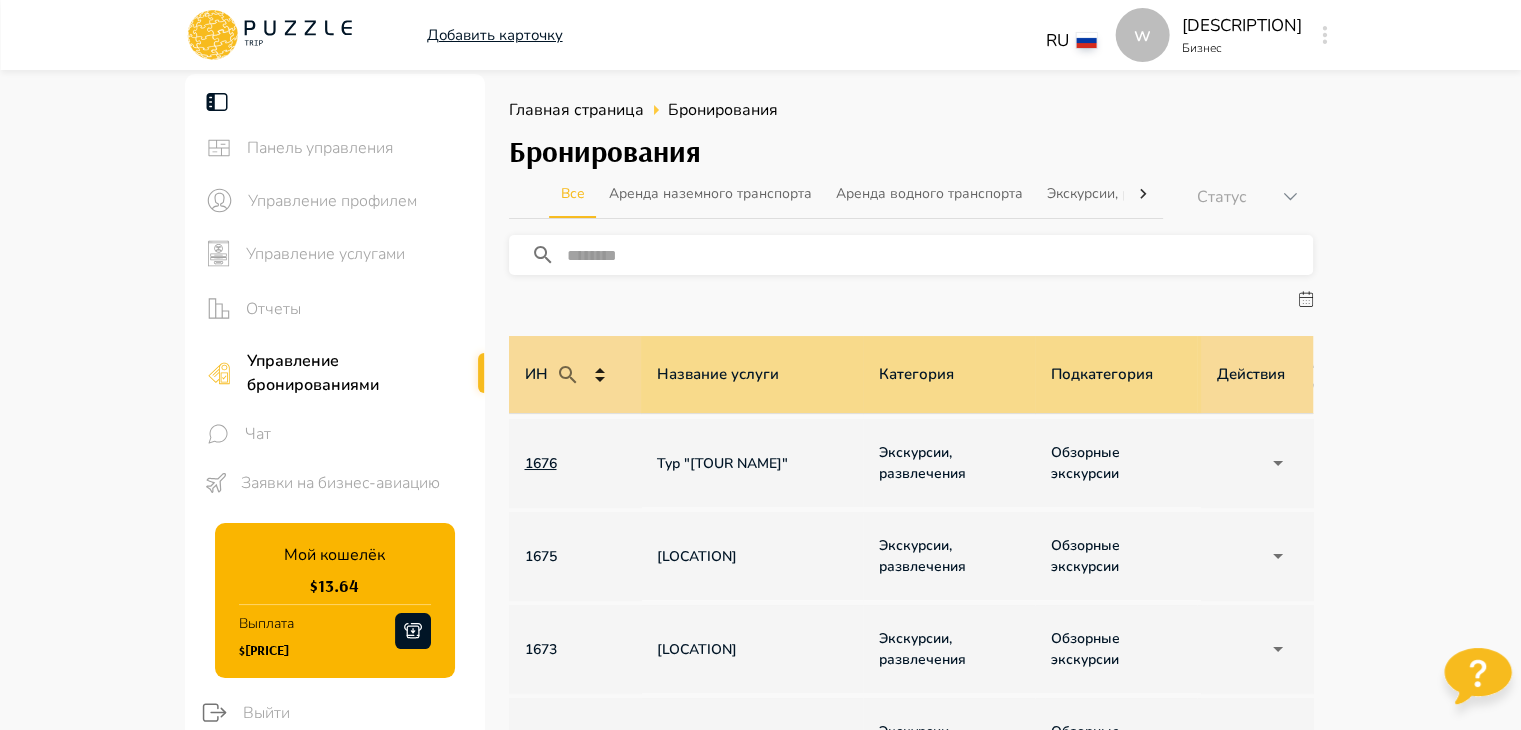 click on "1676" at bounding box center (575, 463) 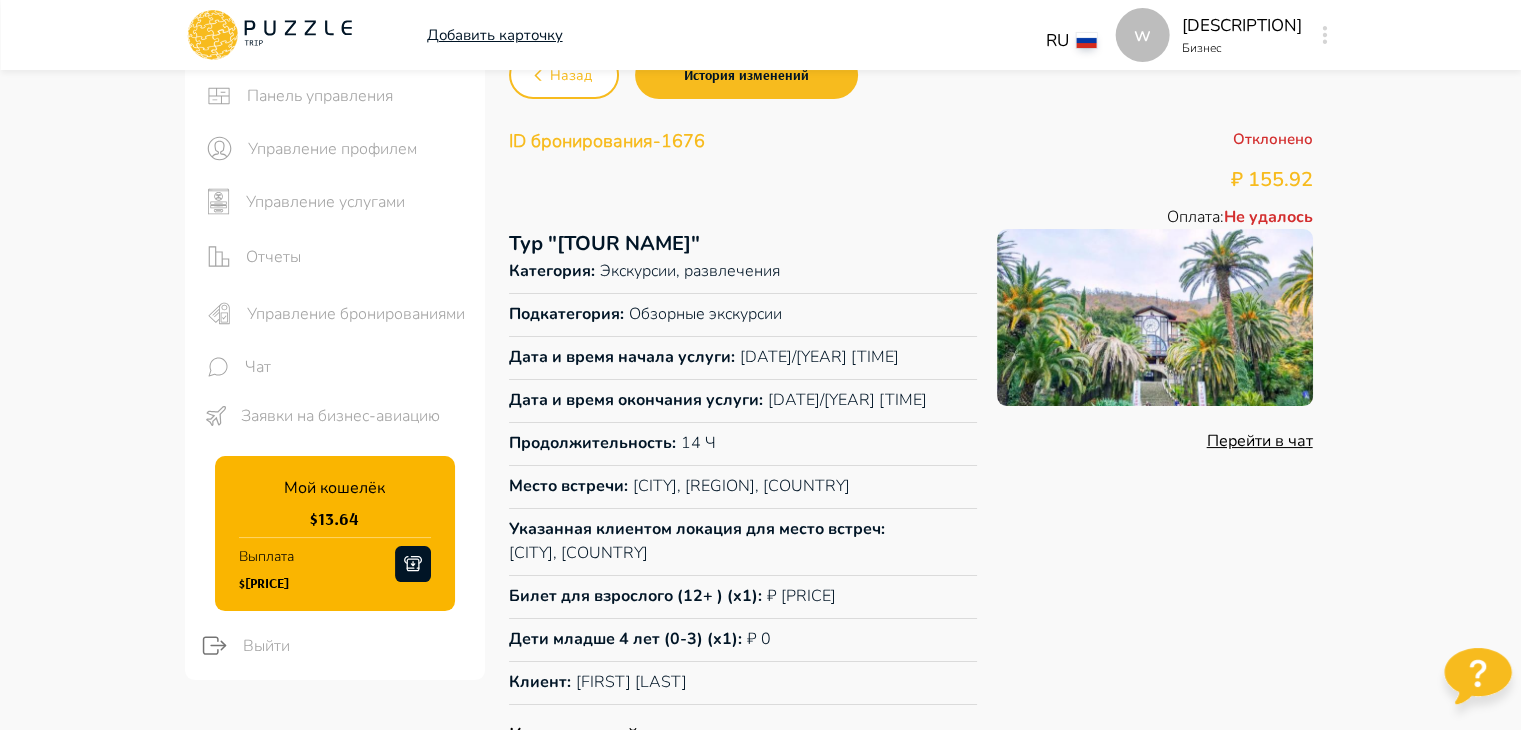 scroll, scrollTop: 0, scrollLeft: 0, axis: both 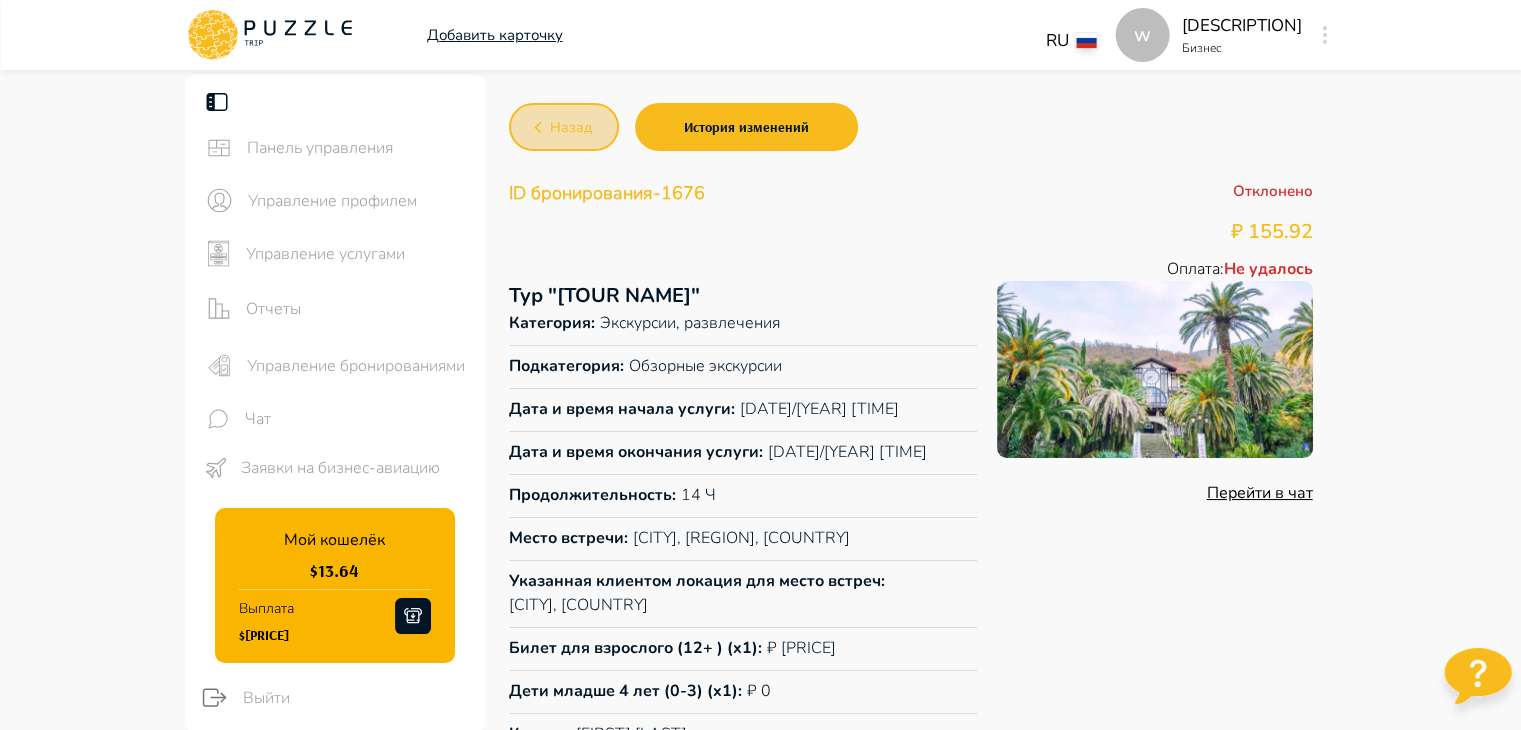 click on "Назад" at bounding box center [571, 128] 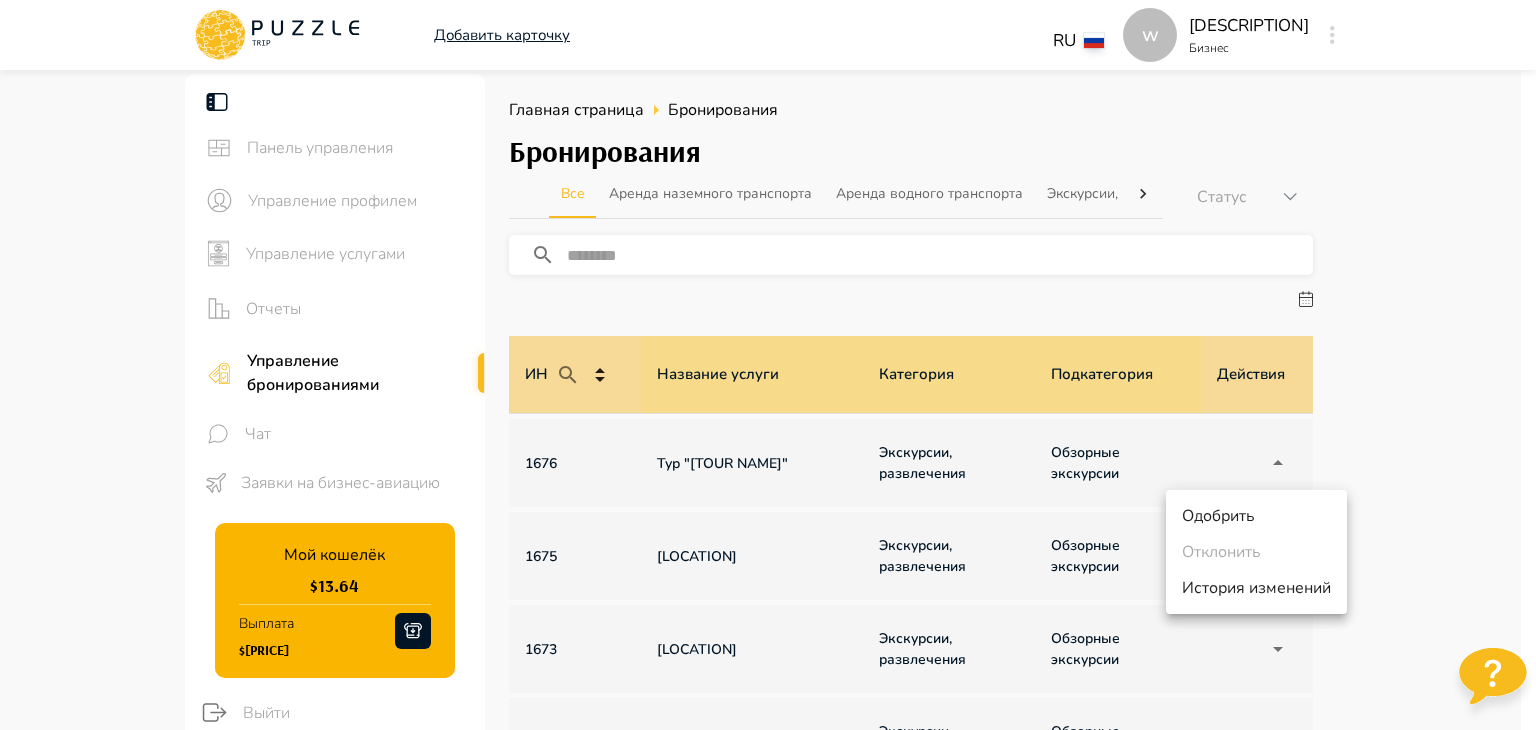 click on "w Добавить карточку RU   ** w [DESCRIPTION]  Бизнес w Панель управления Управление профилем Управление услугами Отчеты Управление бронированиями Чат Заявки на бизнес-авиацию Мой кошелёк $ [PRICE] Выплата   $[PRICE] Выйти Главная страница Бронирования Бронирования Все Аренда наземного транспорта Аренда водного транспорта Экскурсии, развлечения Автомобили с водителем Детские развлечения Входные билеты Трансферы Статус ****** ​ ИН Название услуги Категория Подкатегория Дата начала и окончания услуги Турагенство/Менеджер турагентства Клиент Оплата Цена Бронирование [NUMBER] - -" at bounding box center (768, 904) 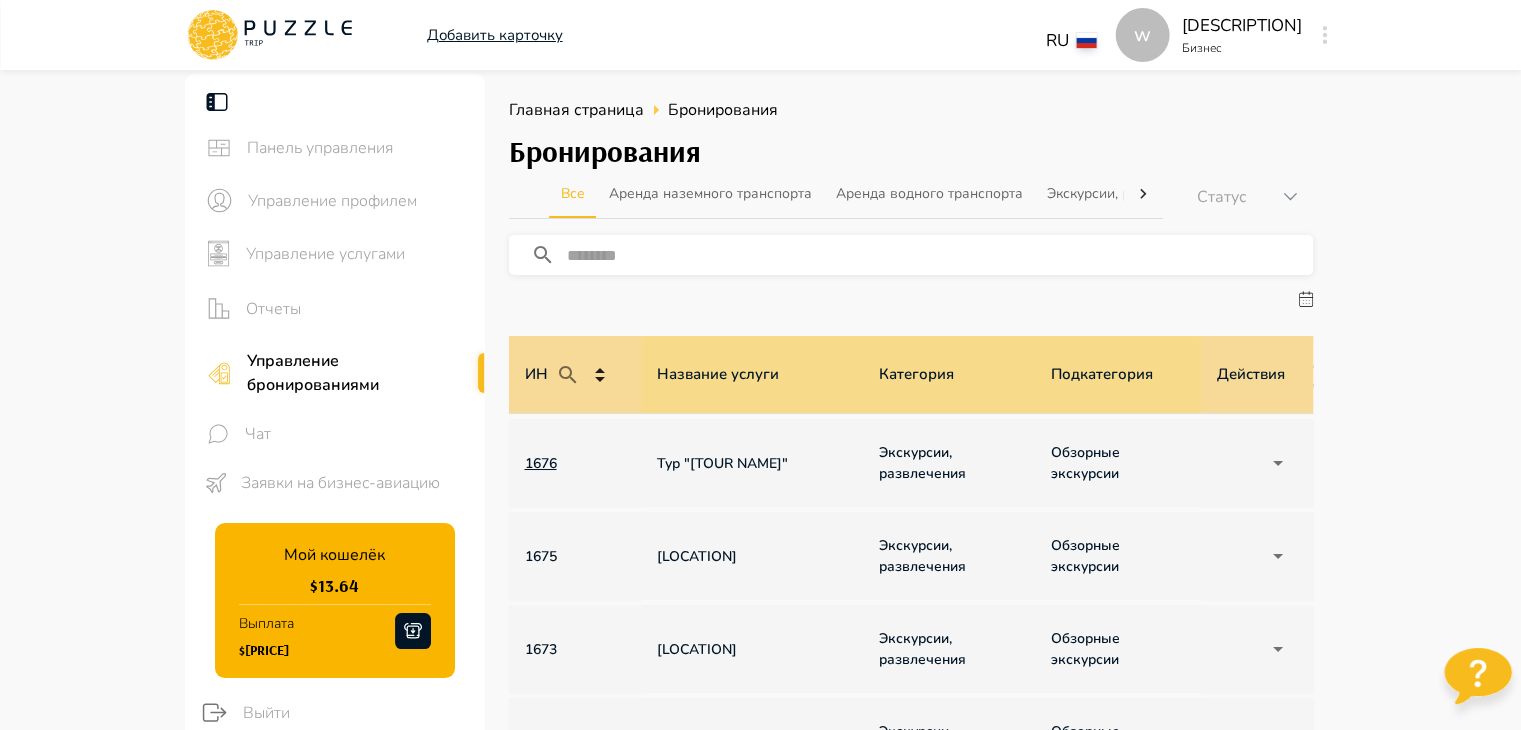 click on "1676" at bounding box center (575, 463) 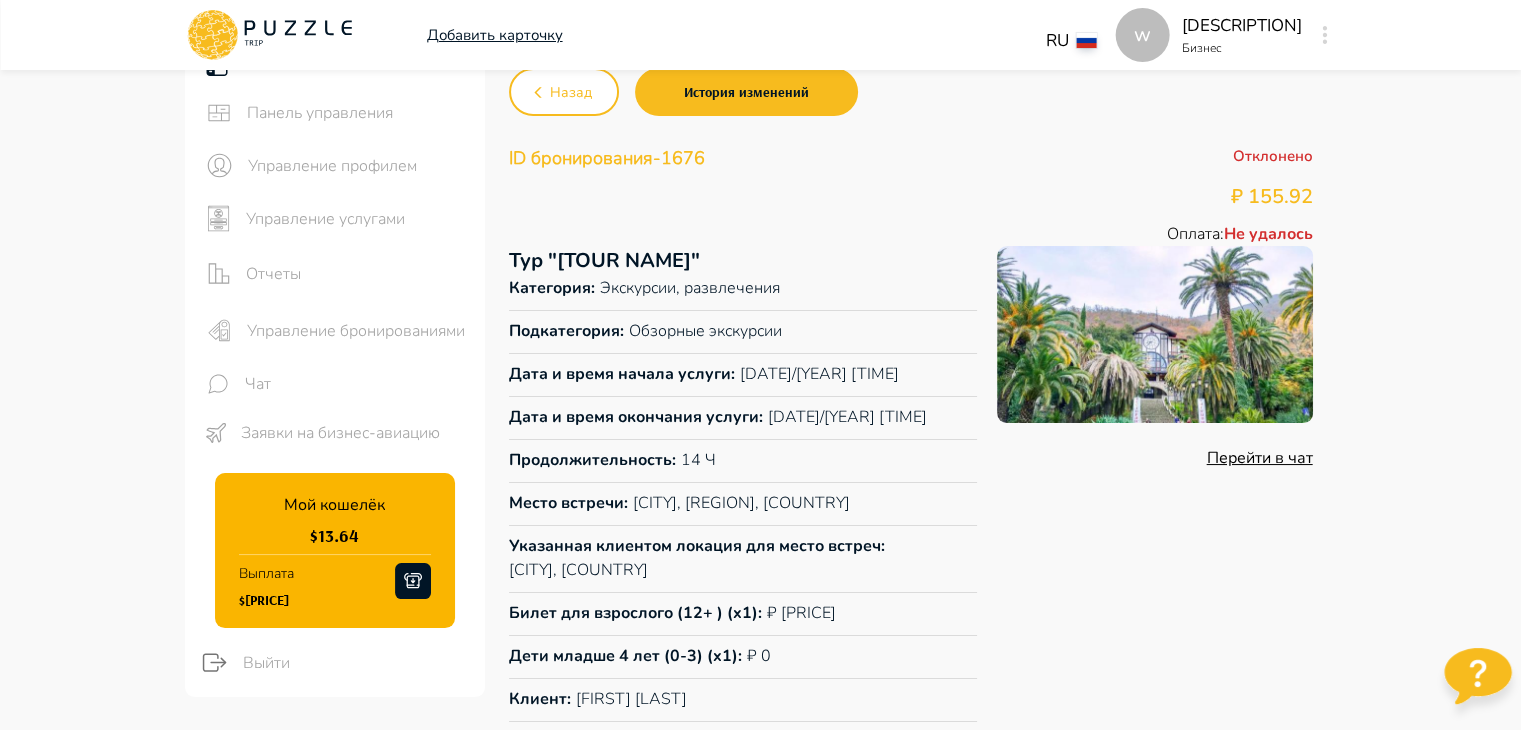 scroll, scrollTop: 0, scrollLeft: 0, axis: both 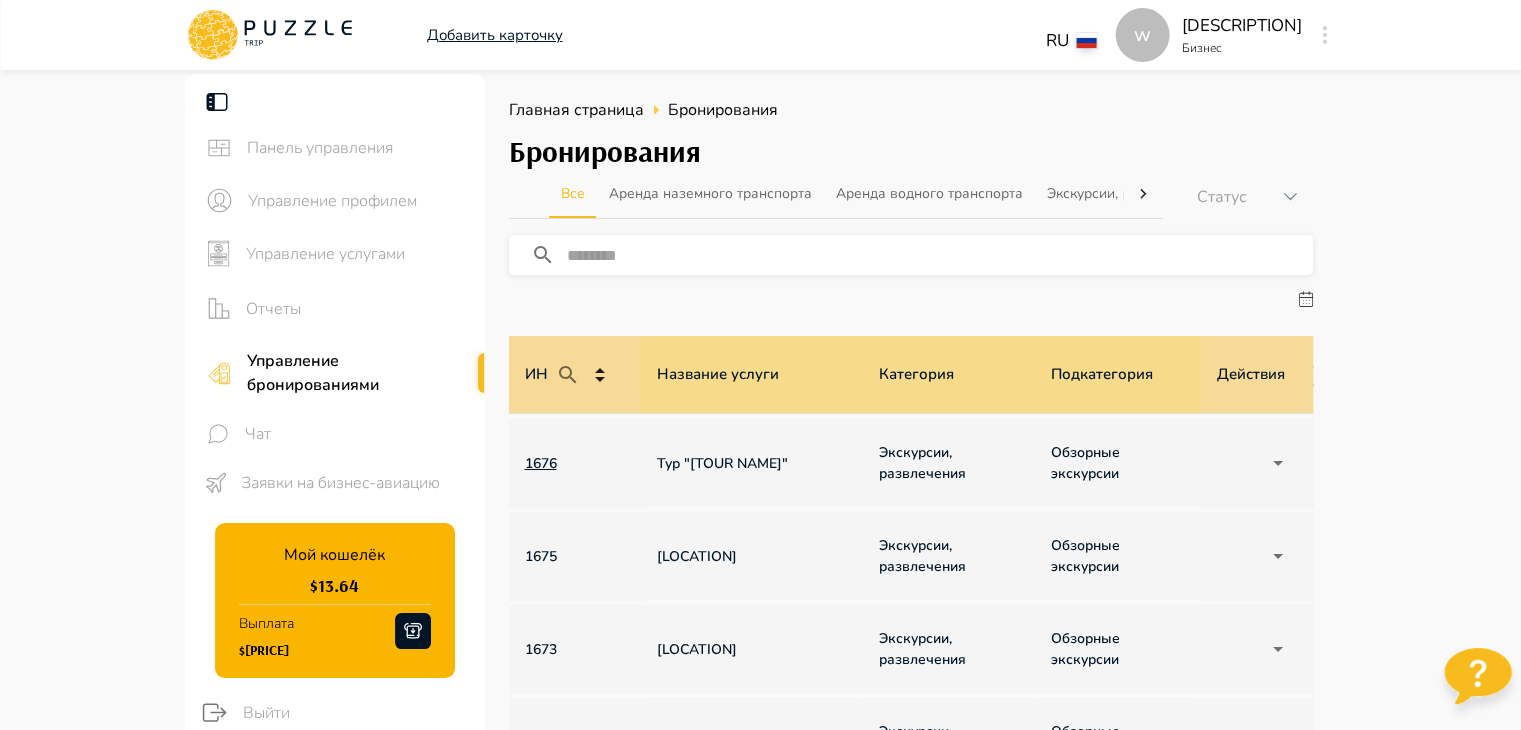 click on "1676" at bounding box center (575, 463) 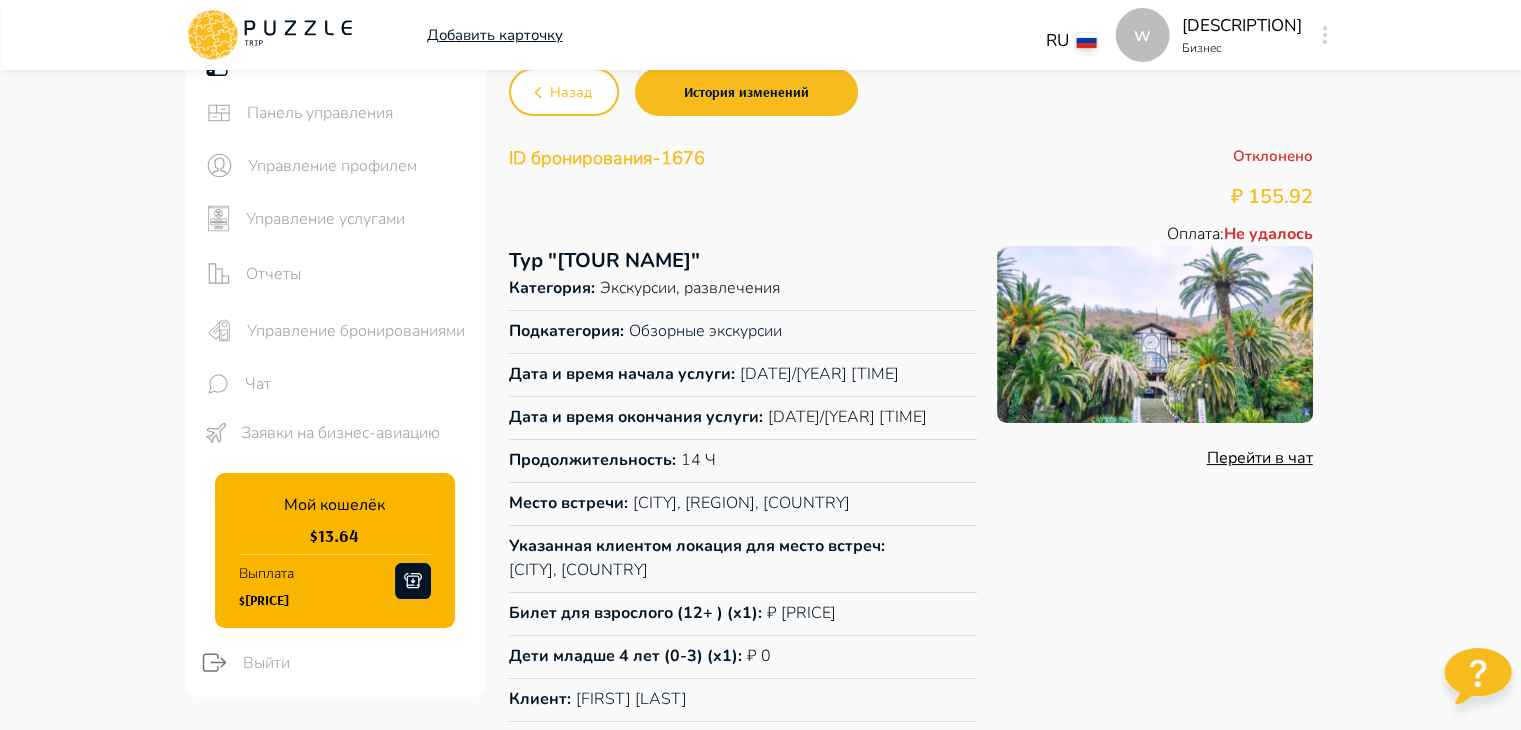 scroll, scrollTop: 0, scrollLeft: 0, axis: both 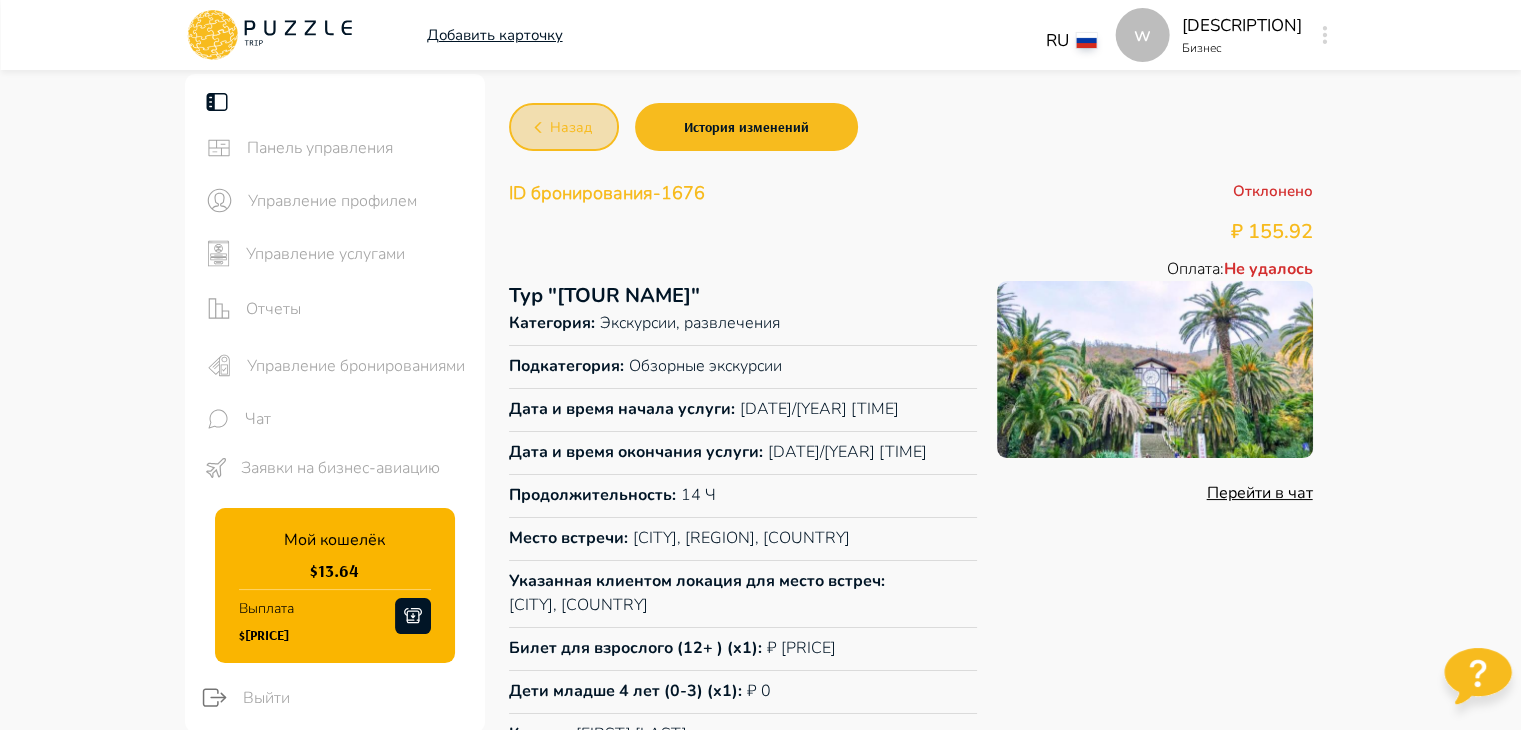 click on "Назад" at bounding box center (571, 128) 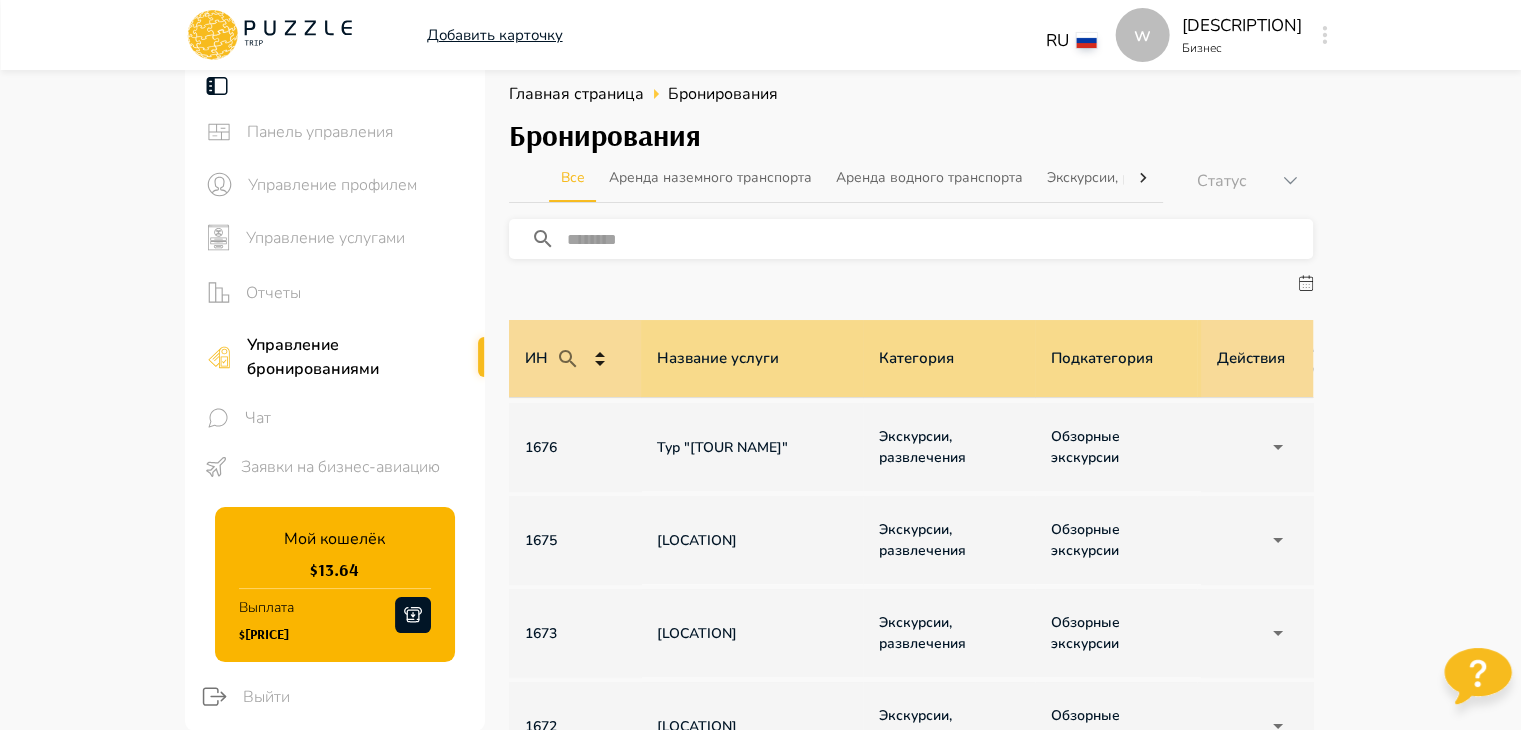 scroll, scrollTop: 0, scrollLeft: 0, axis: both 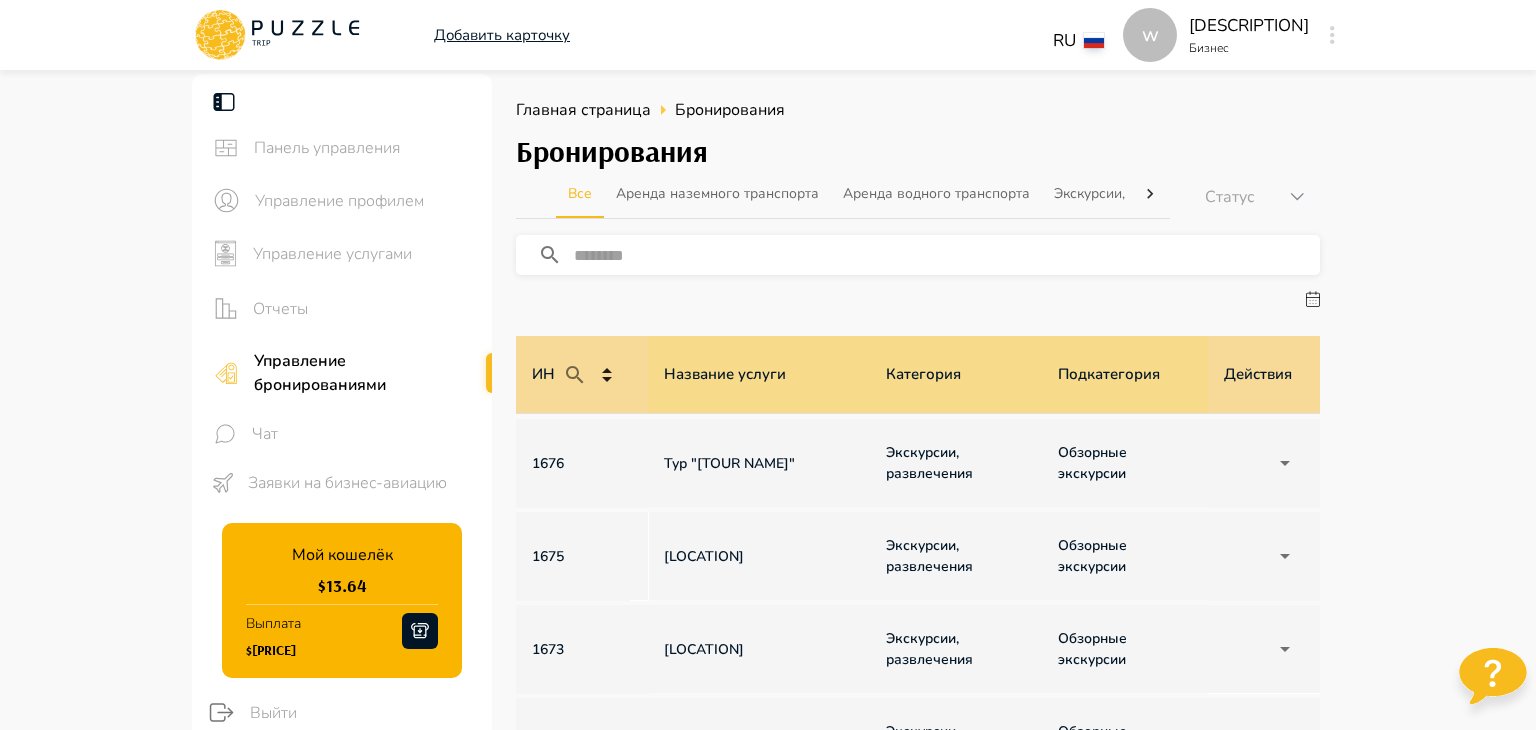 click on "w Добавить карточку RU   ** w [DESCRIPTION]  Бизнес w Панель управления Управление профилем Управление услугами Отчеты Управление бронированиями Чат Заявки на бизнес-авиацию Мой кошелёк $ [PRICE] Выплата   $[PRICE] Выйти Главная страница Бронирования Бронирования Все Аренда наземного транспорта Аренда водного транспорта Экскурсии, развлечения Автомобили с водителем Детские развлечения Входные билеты Трансферы Статус ****** ​ ИН Название услуги Категория Подкатегория Дата начала и окончания услуги Турагенство/Менеджер турагентства Клиент Оплата Цена Бронирование [NUMBER] - -" at bounding box center [768, 904] 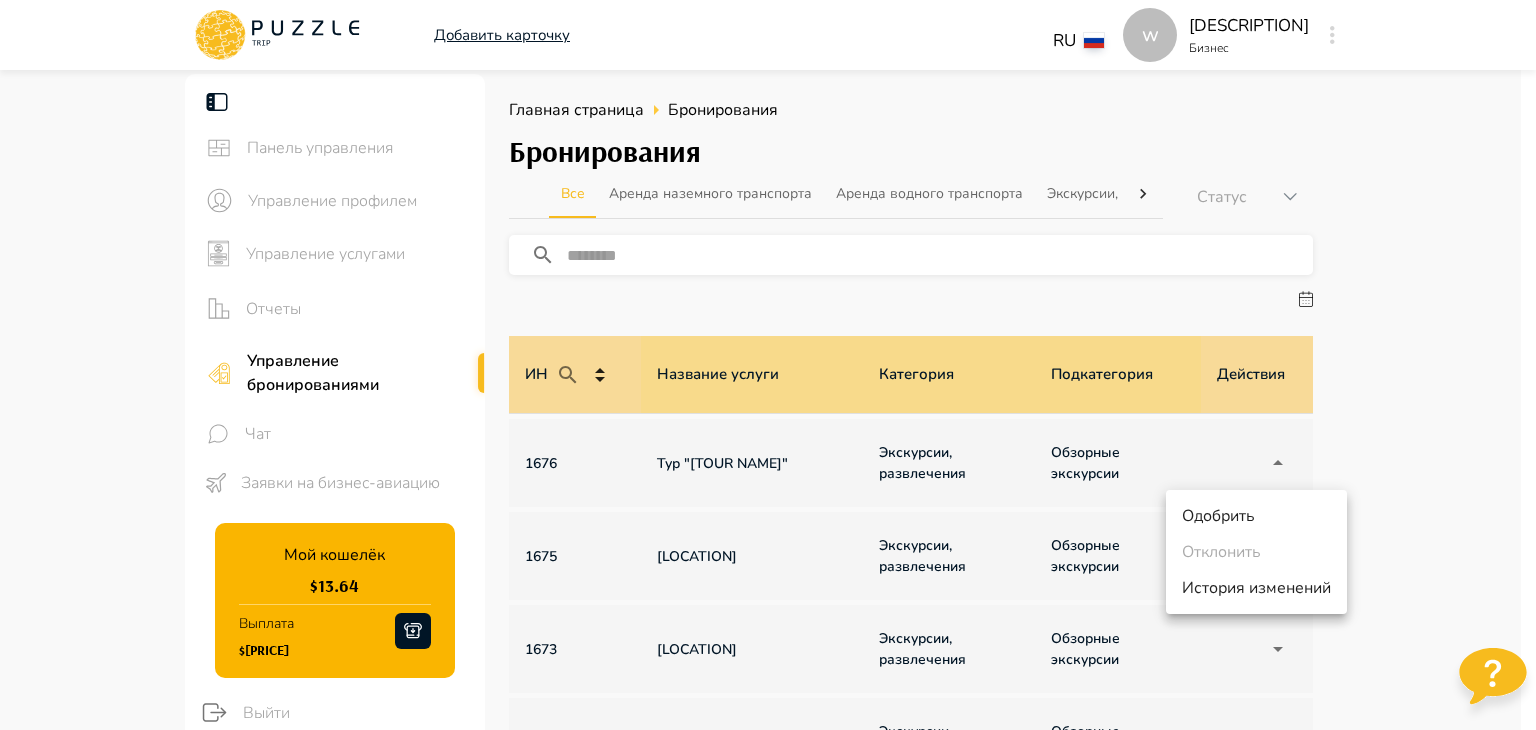 click at bounding box center [768, 365] 